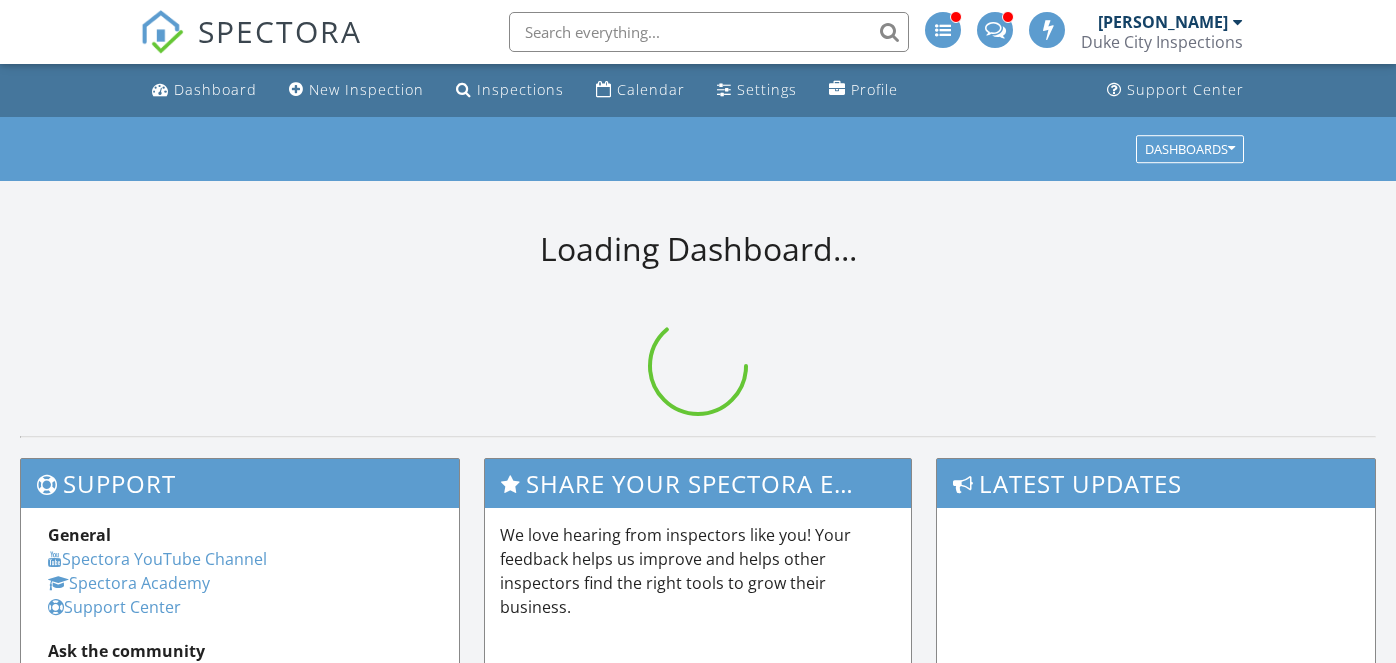 scroll, scrollTop: 0, scrollLeft: 0, axis: both 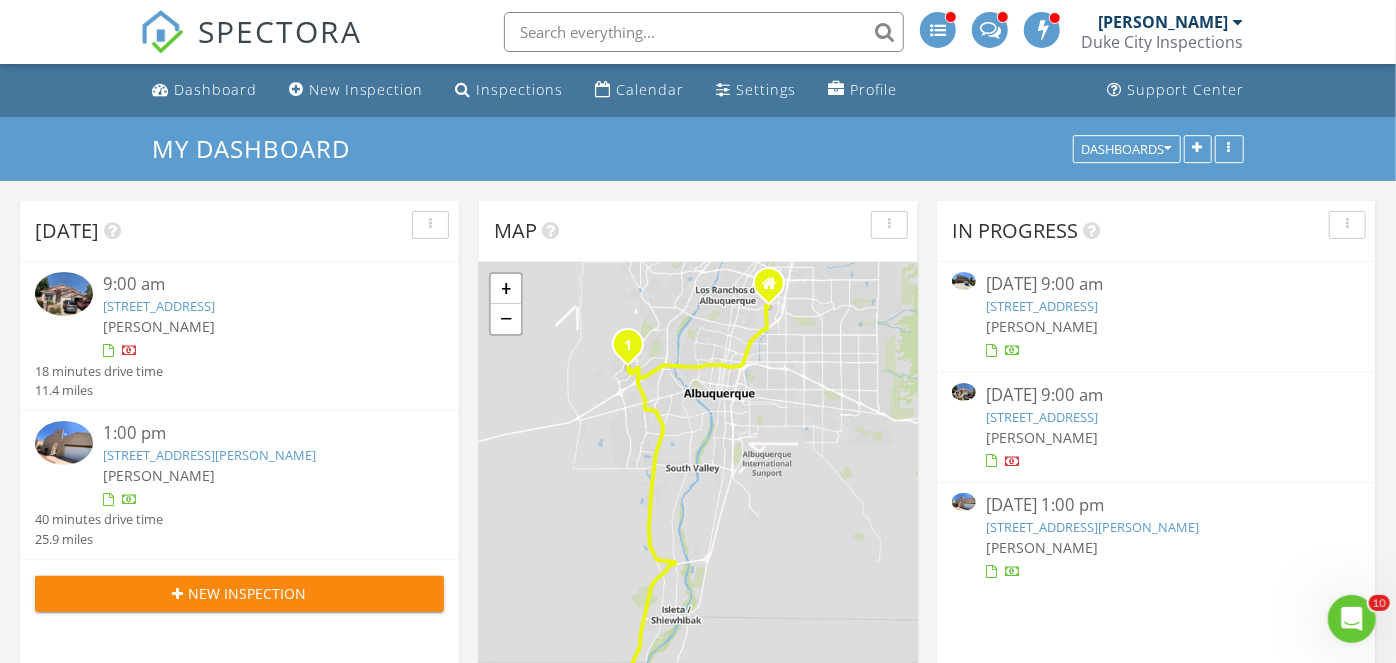 click on "8617 Casa Verde Ave NW , Albuquerque, NM 87120" at bounding box center (159, 306) 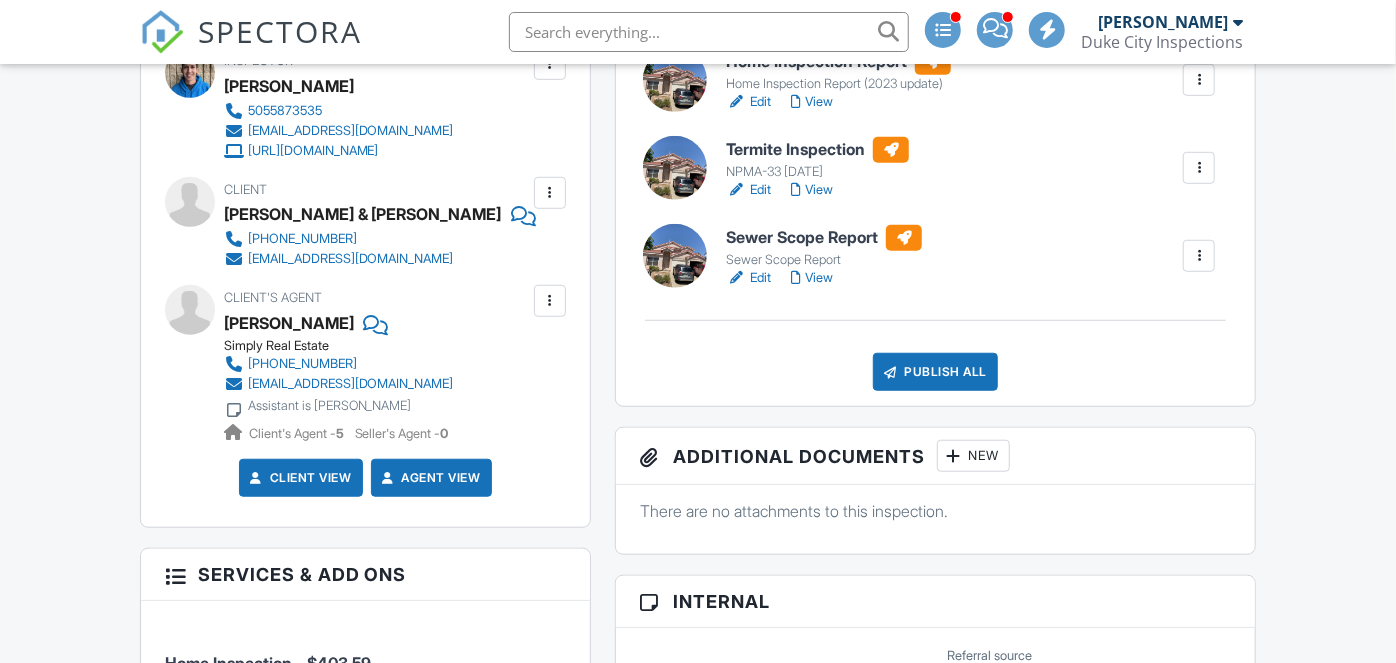 scroll, scrollTop: 469, scrollLeft: 0, axis: vertical 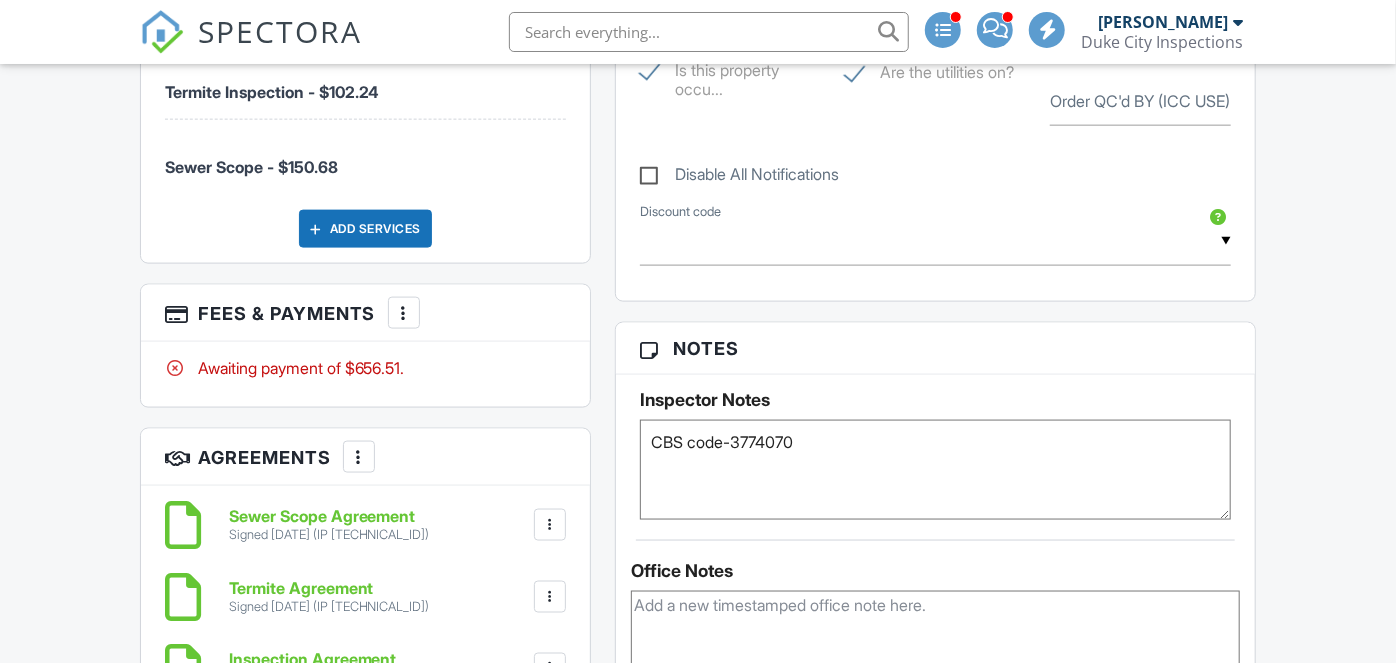 click at bounding box center [404, 313] 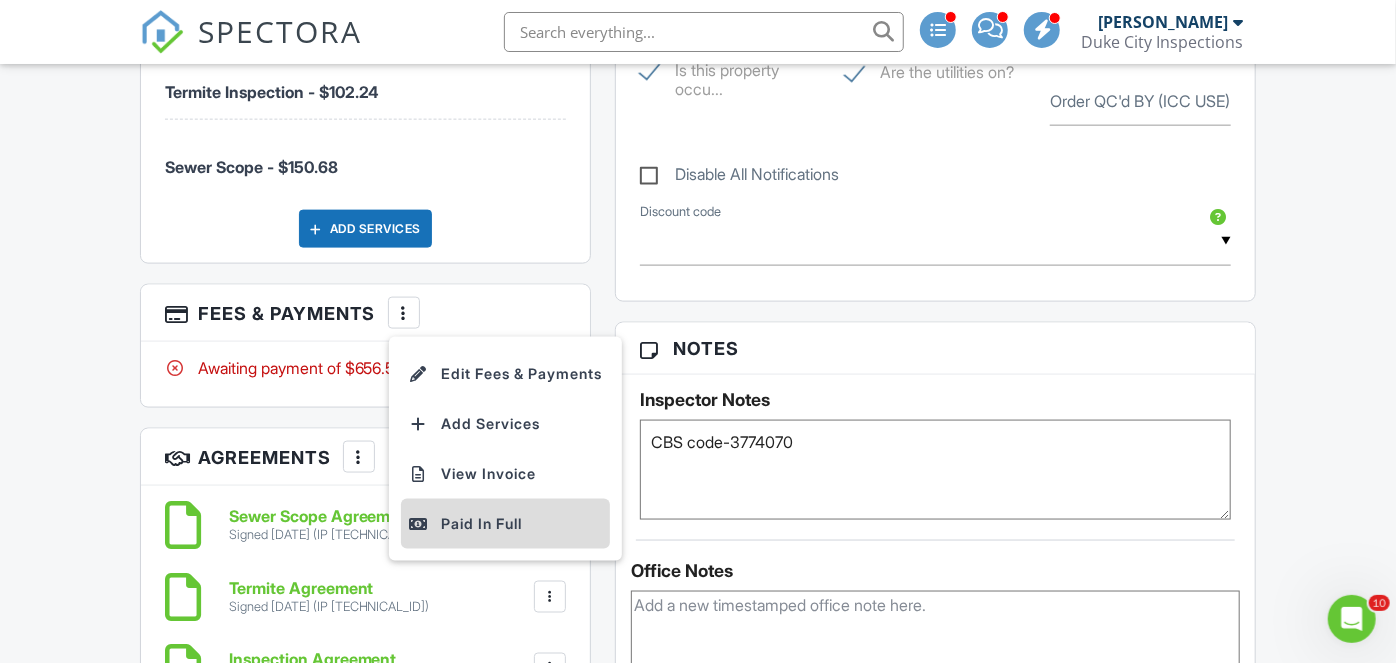 scroll, scrollTop: 0, scrollLeft: 0, axis: both 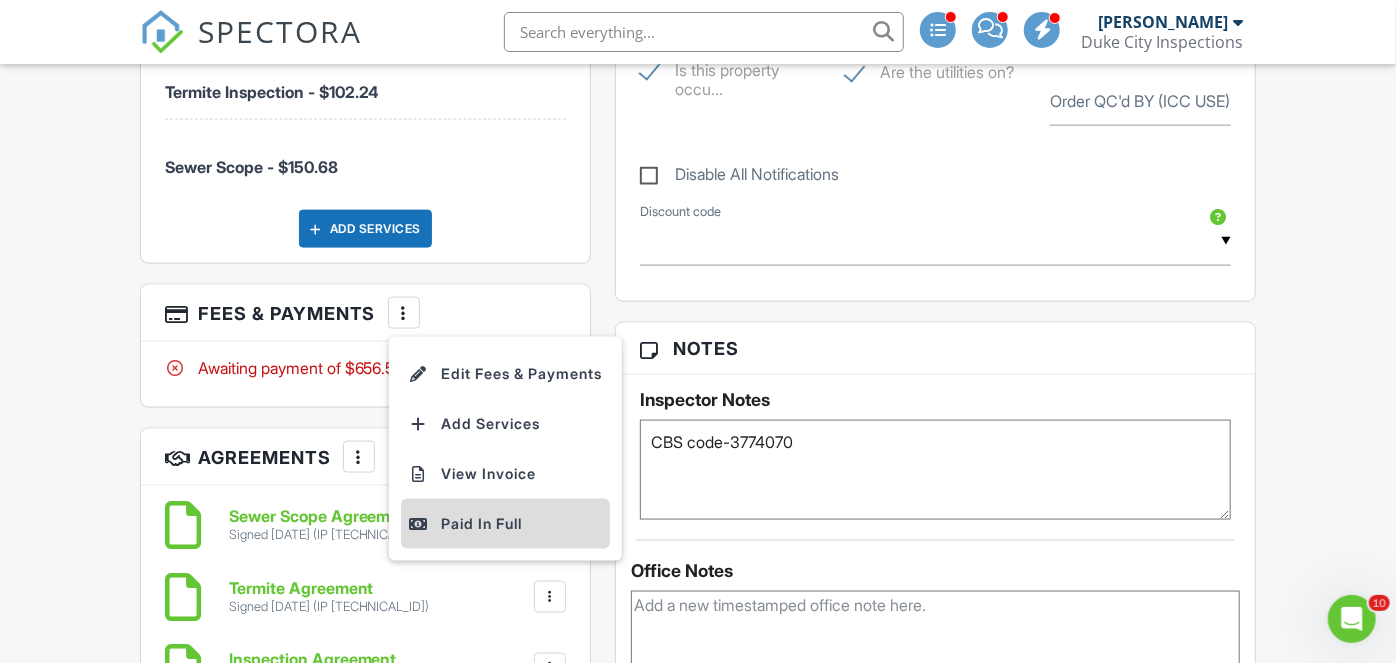 click on "Paid In Full" at bounding box center (505, 524) 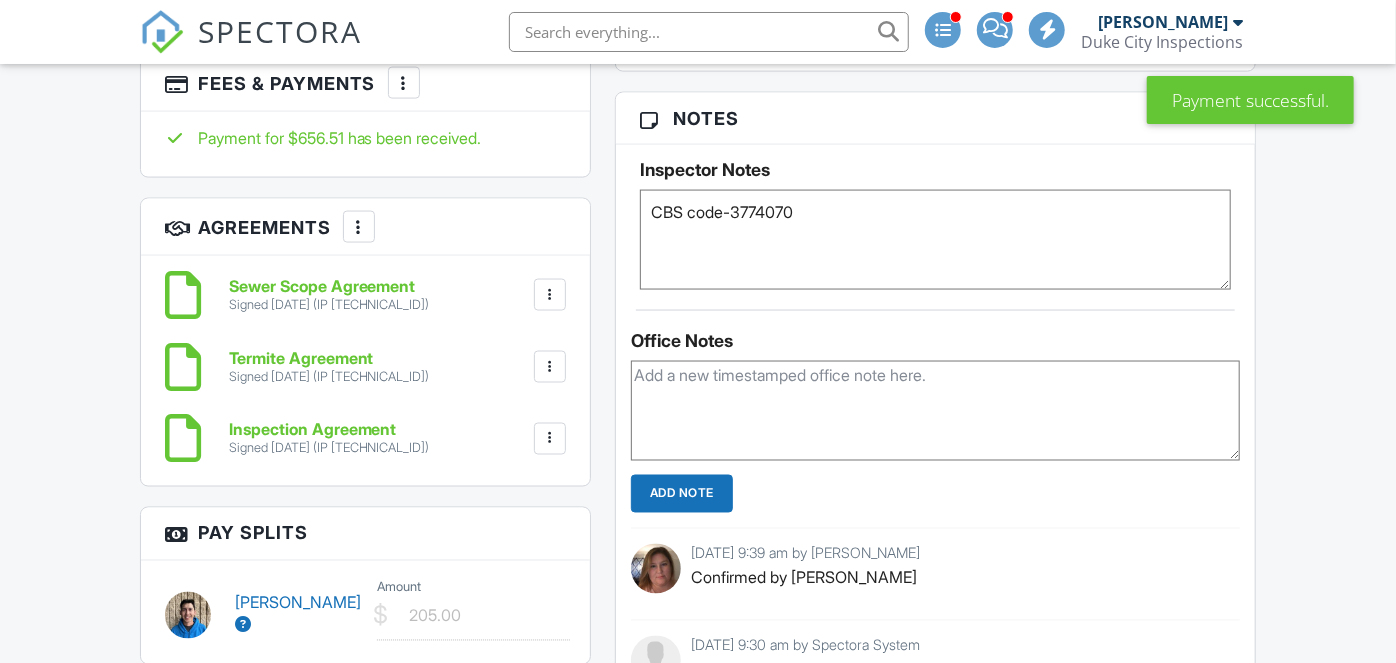 scroll, scrollTop: 1720, scrollLeft: 0, axis: vertical 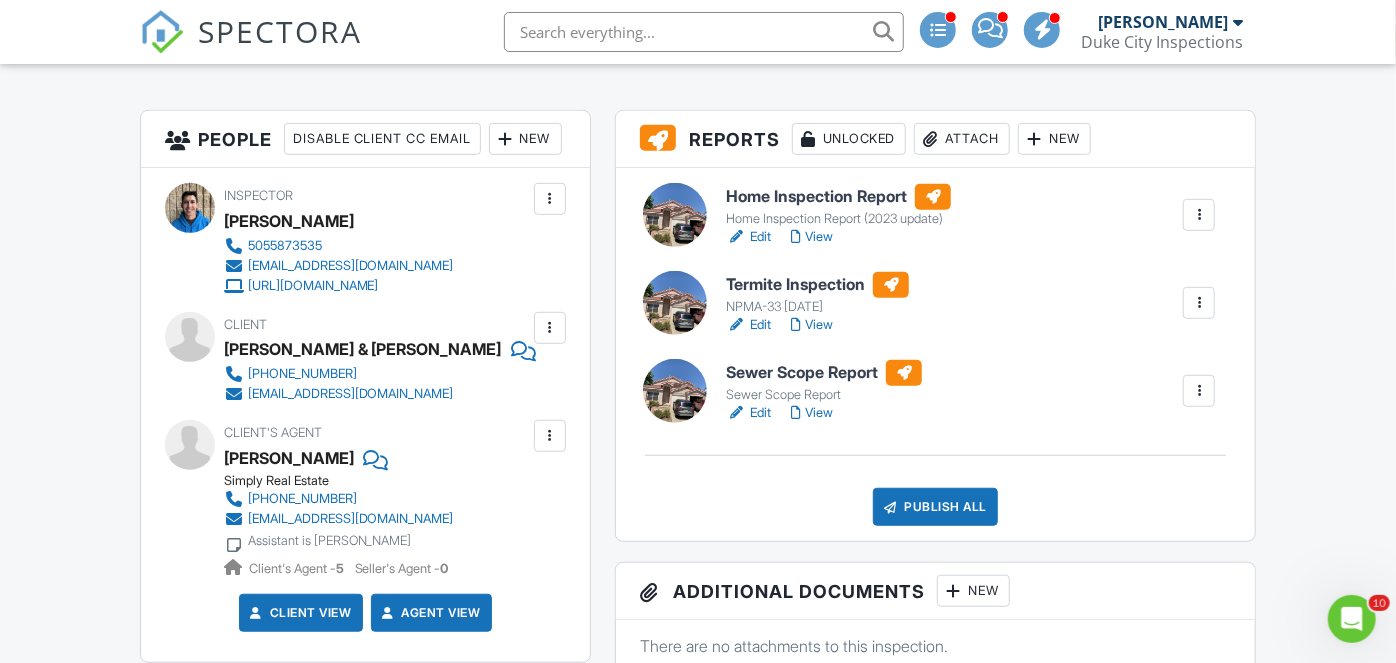 click on "Sewer Scope Report" at bounding box center (824, 373) 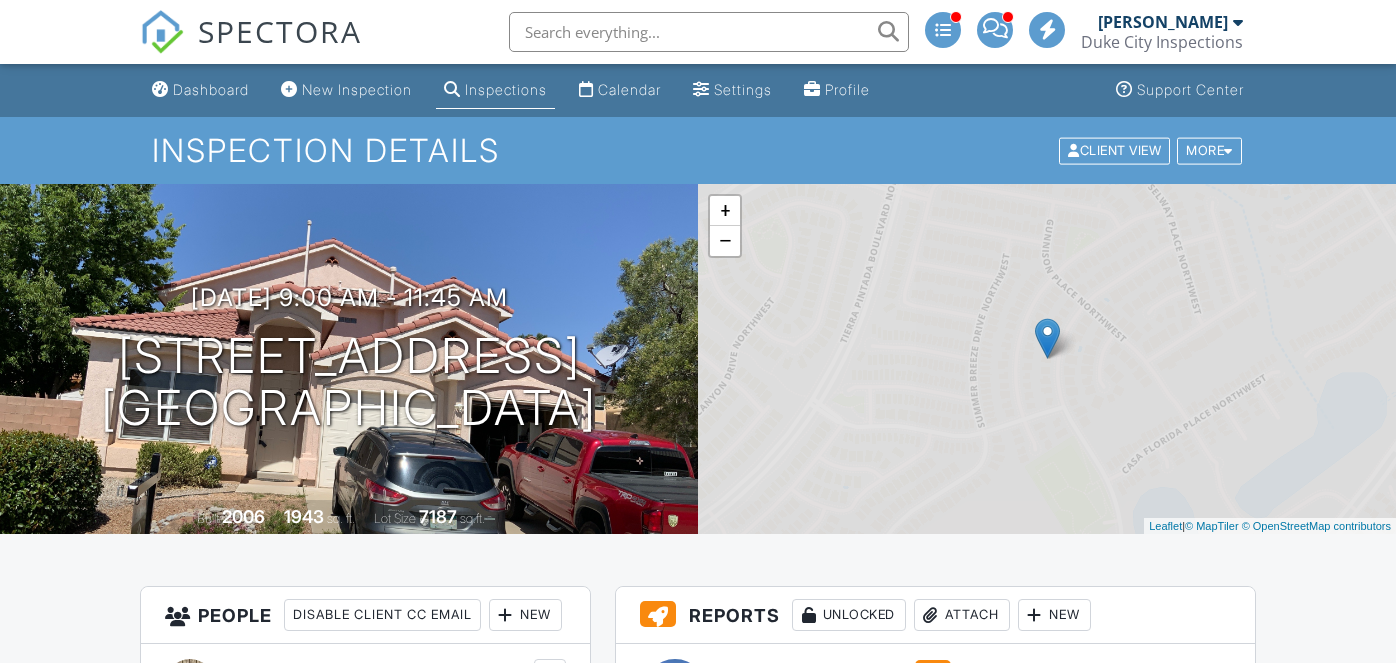 scroll, scrollTop: 415, scrollLeft: 0, axis: vertical 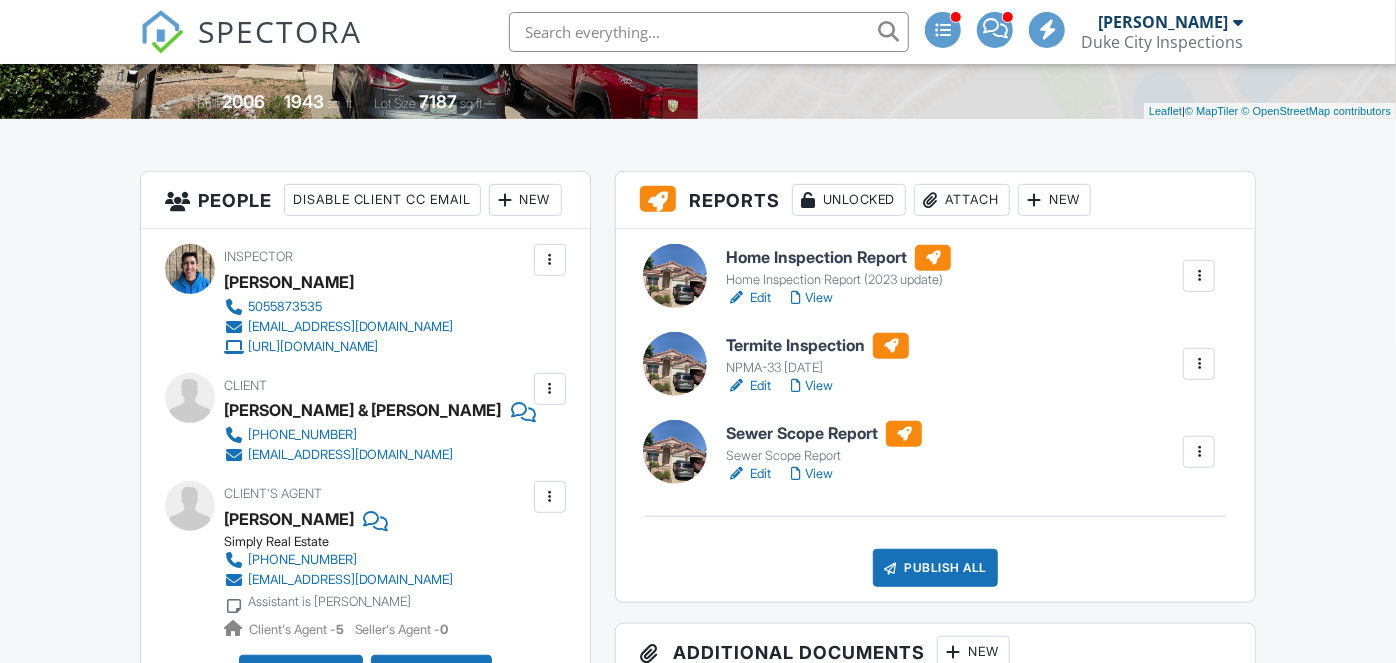 click on "Home Inspection Report" at bounding box center [838, 258] 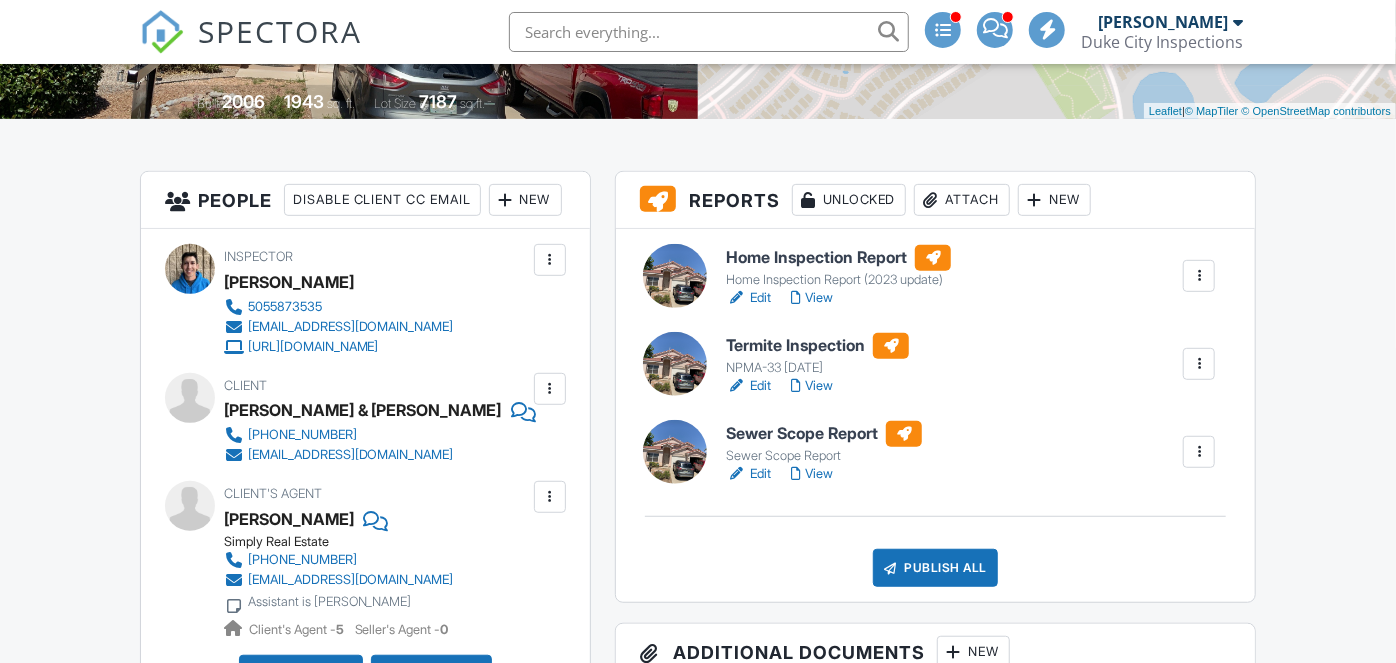 scroll, scrollTop: 415, scrollLeft: 0, axis: vertical 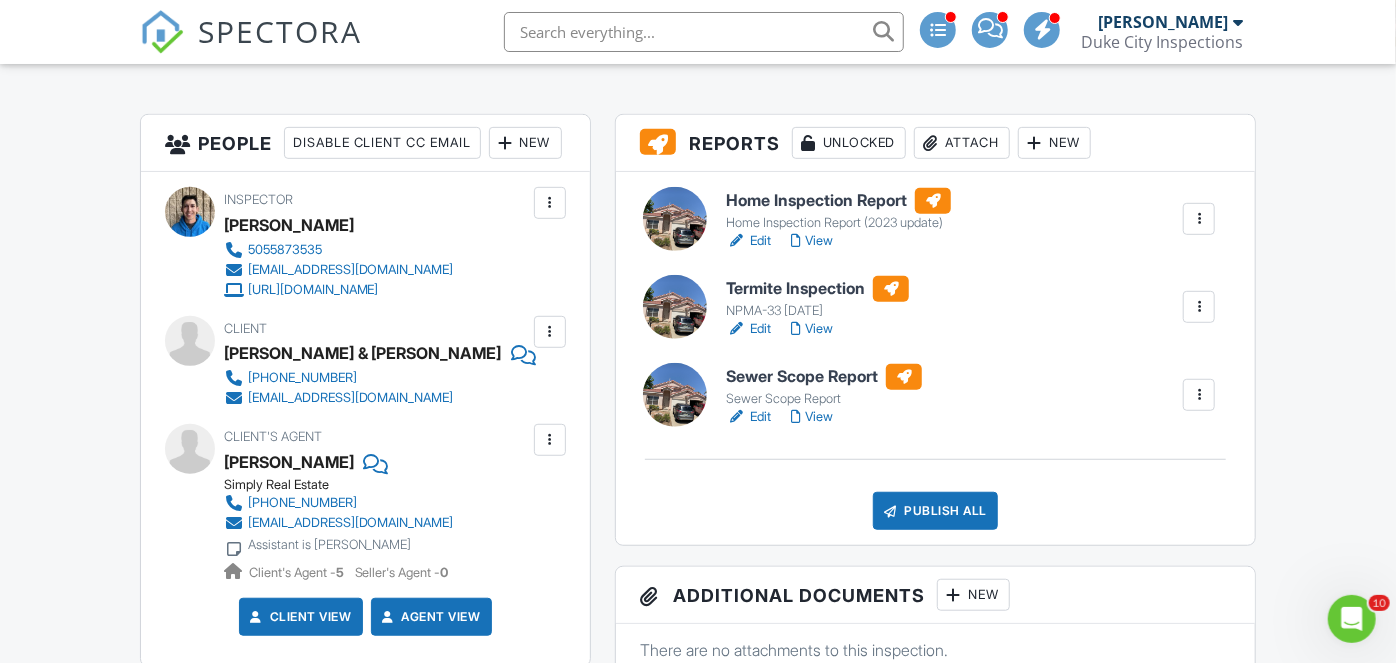 click on "Home Inspection Report" at bounding box center (838, 201) 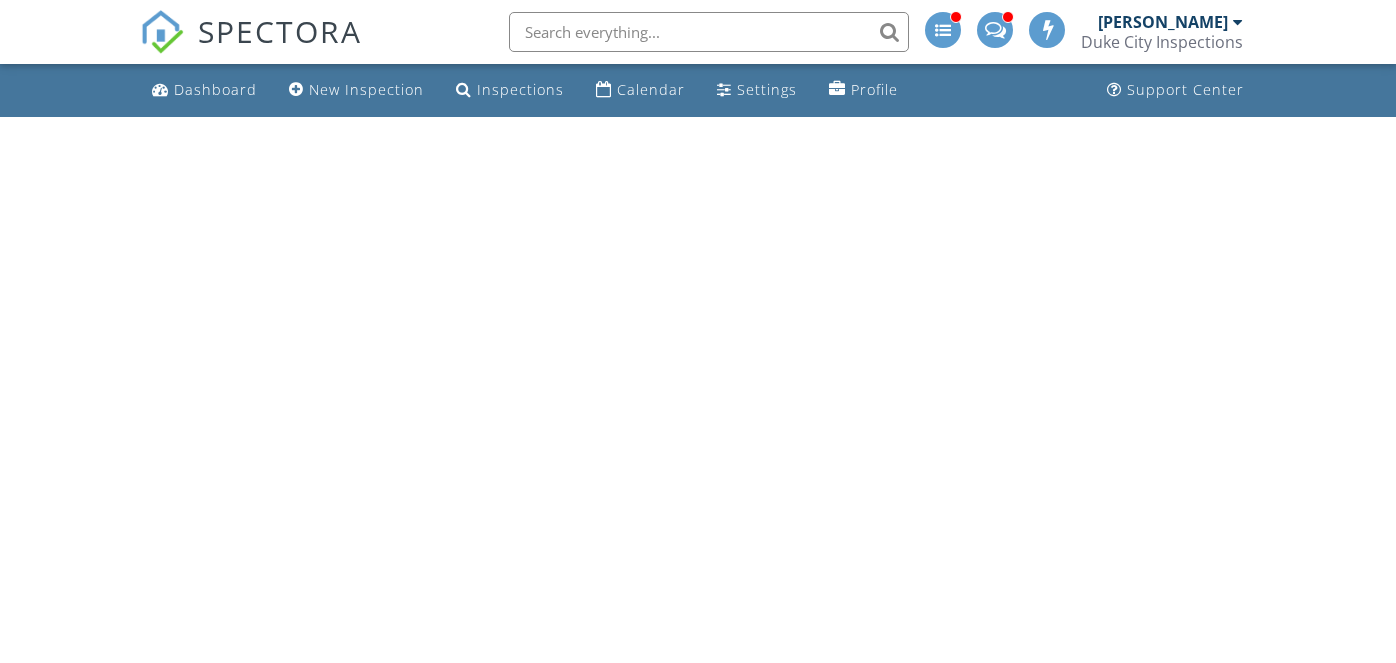 scroll, scrollTop: 0, scrollLeft: 0, axis: both 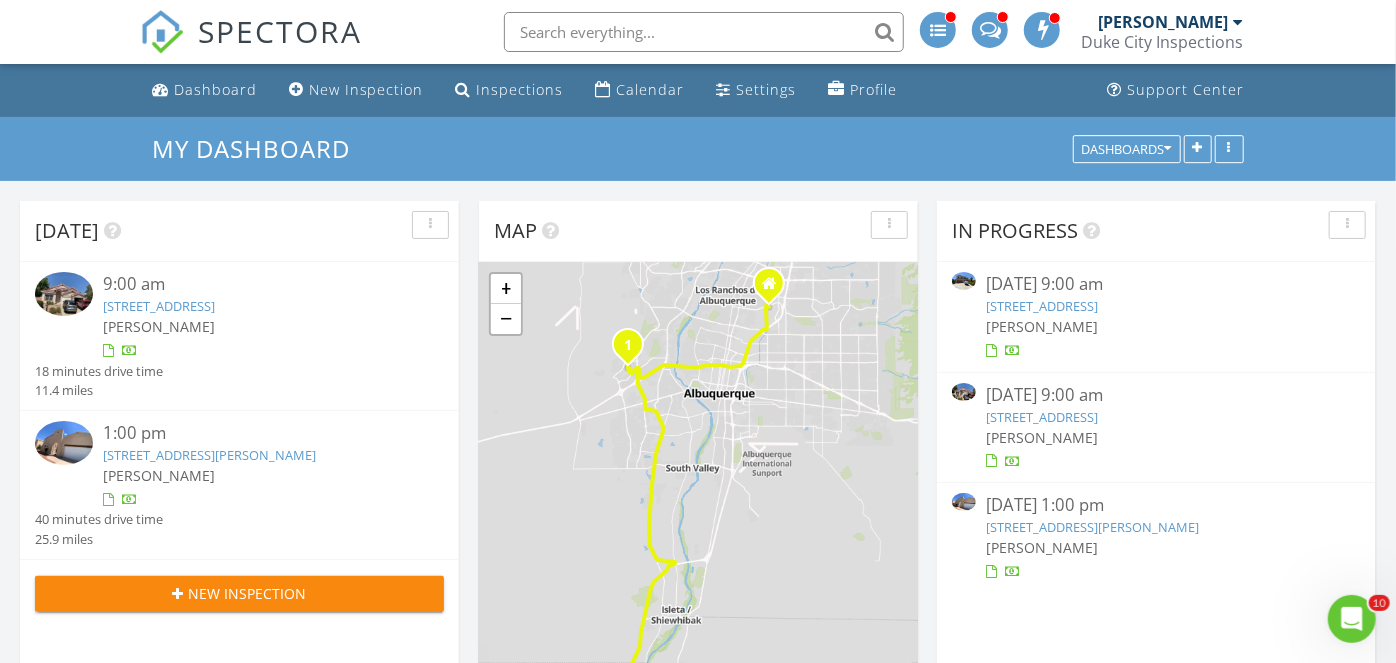 click on "8617 Casa Verde Ave NW , Albuquerque, NM 87120" at bounding box center (159, 306) 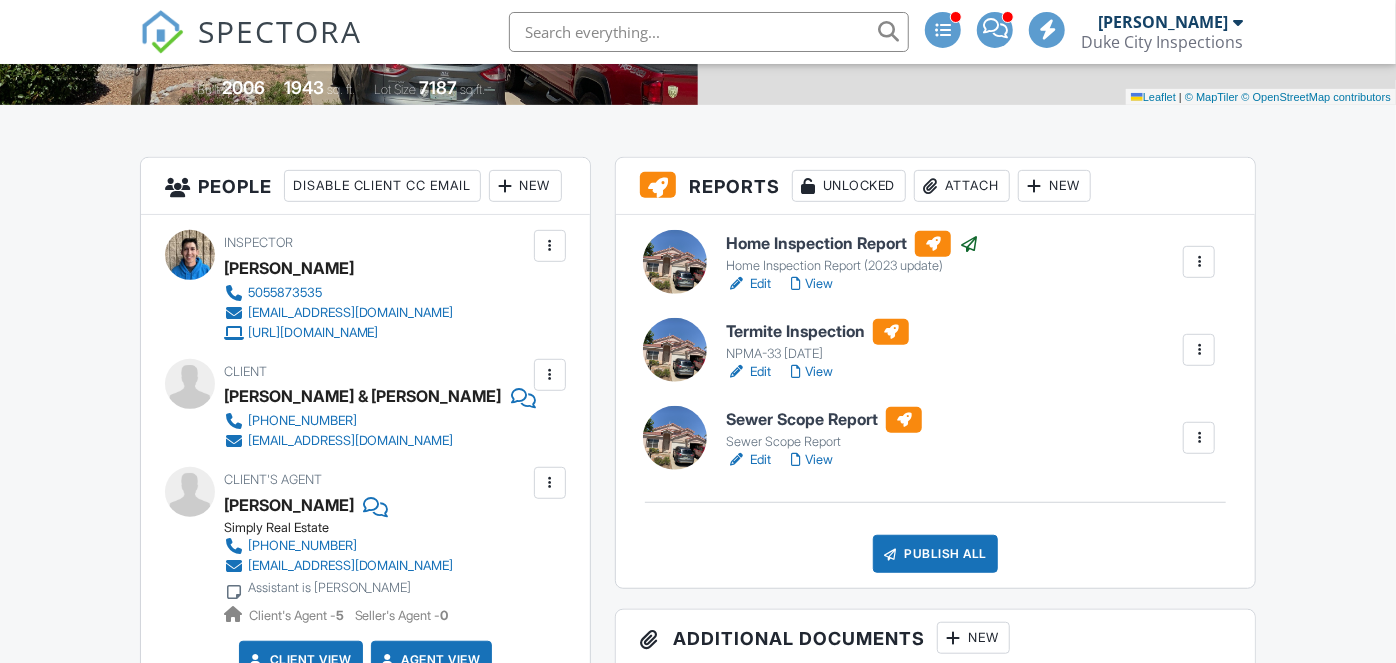 scroll, scrollTop: 429, scrollLeft: 0, axis: vertical 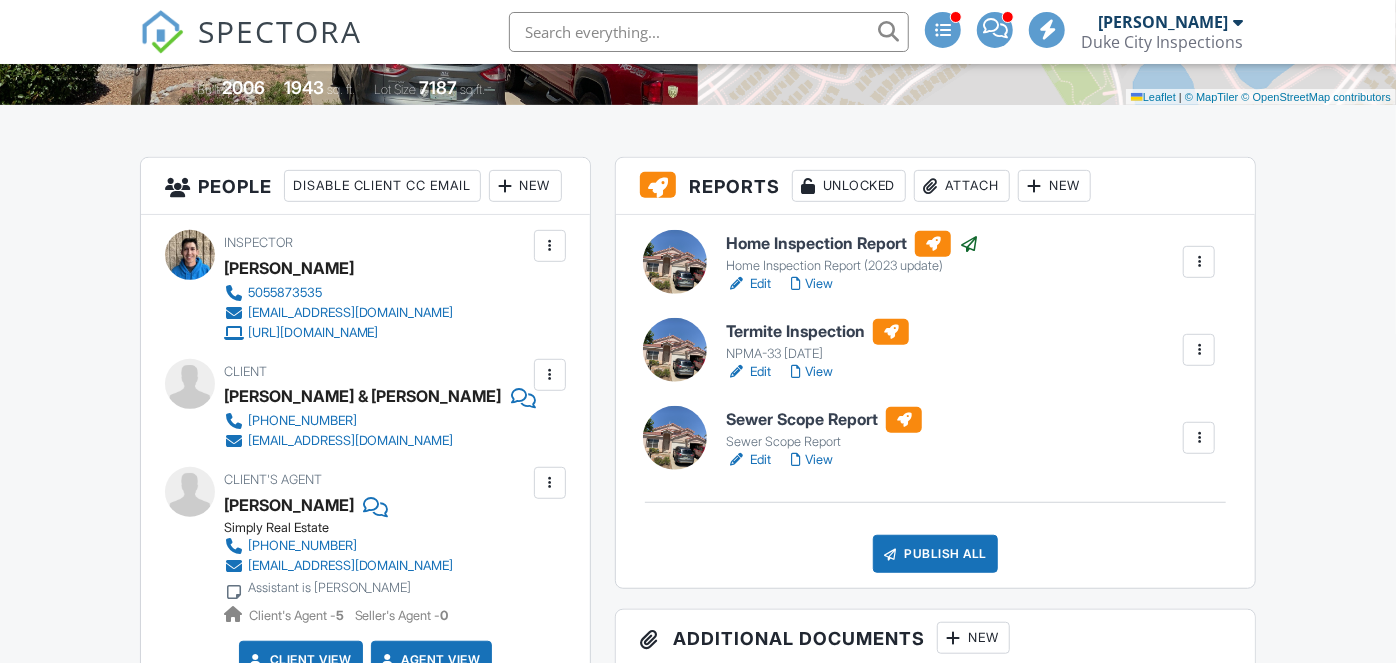 click on "Publish All" at bounding box center (935, 554) 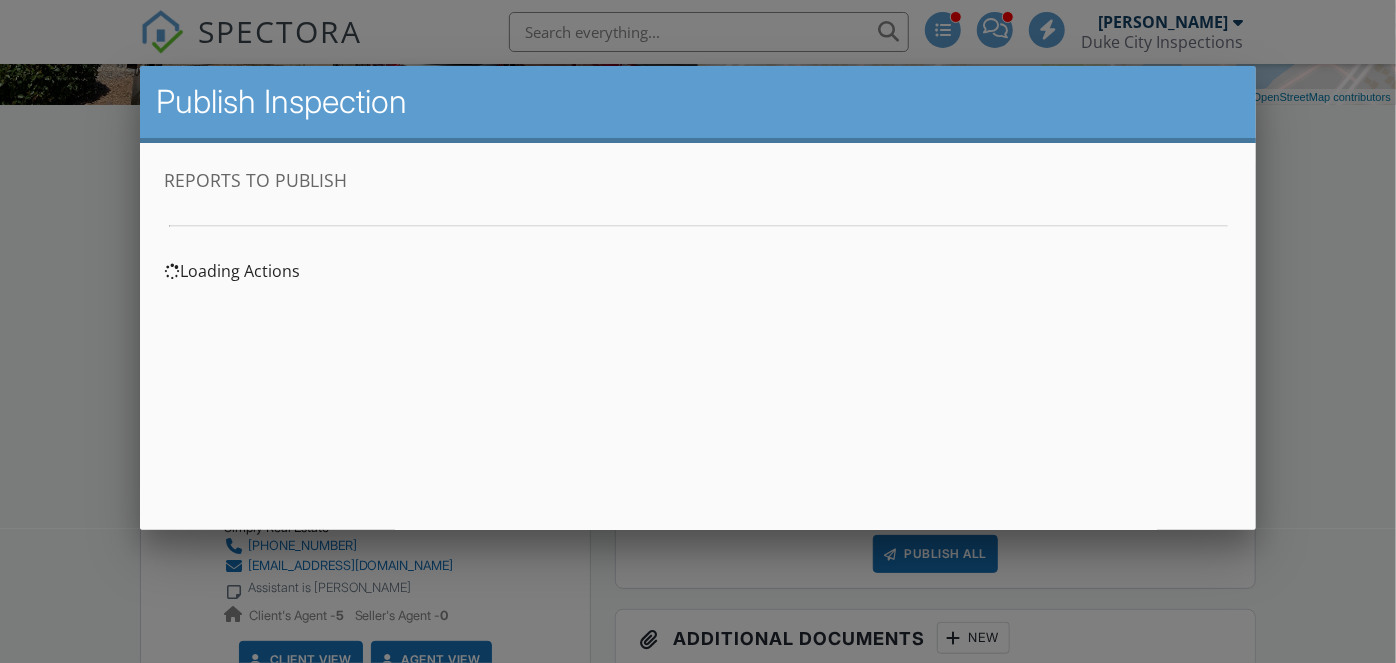 scroll, scrollTop: 0, scrollLeft: 0, axis: both 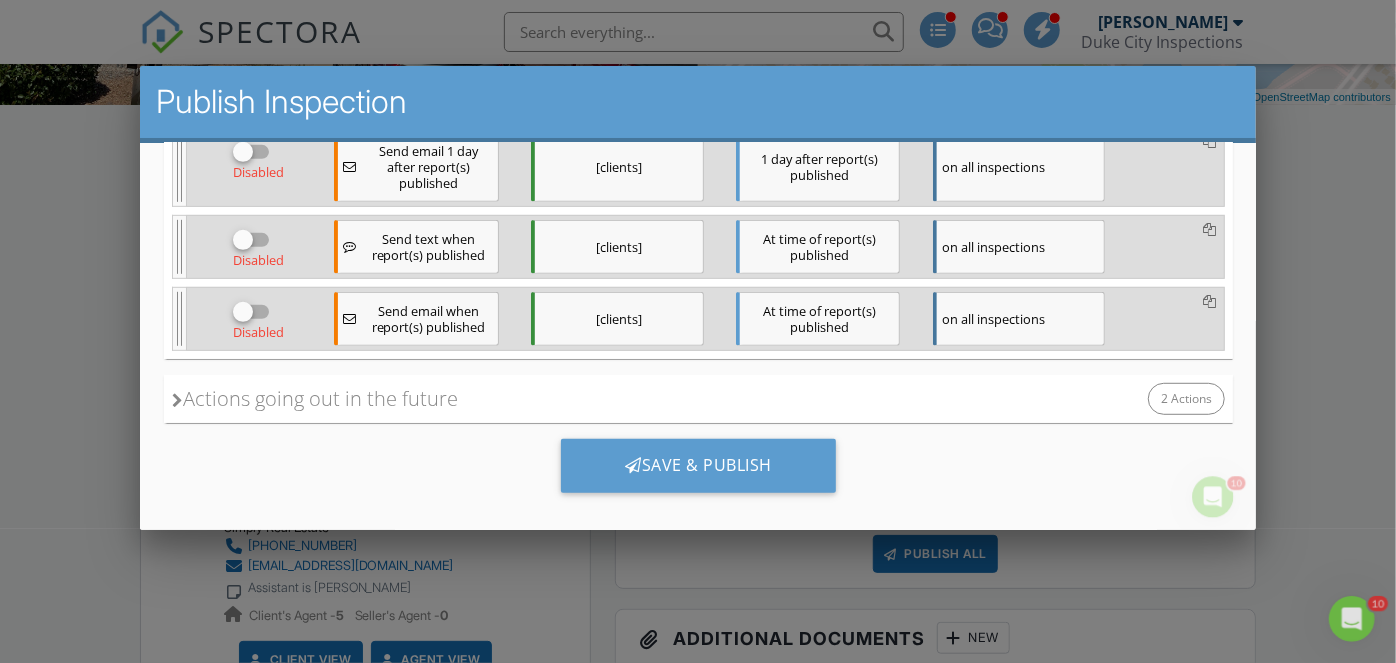 click on "Actions going out in the future" at bounding box center [314, 399] 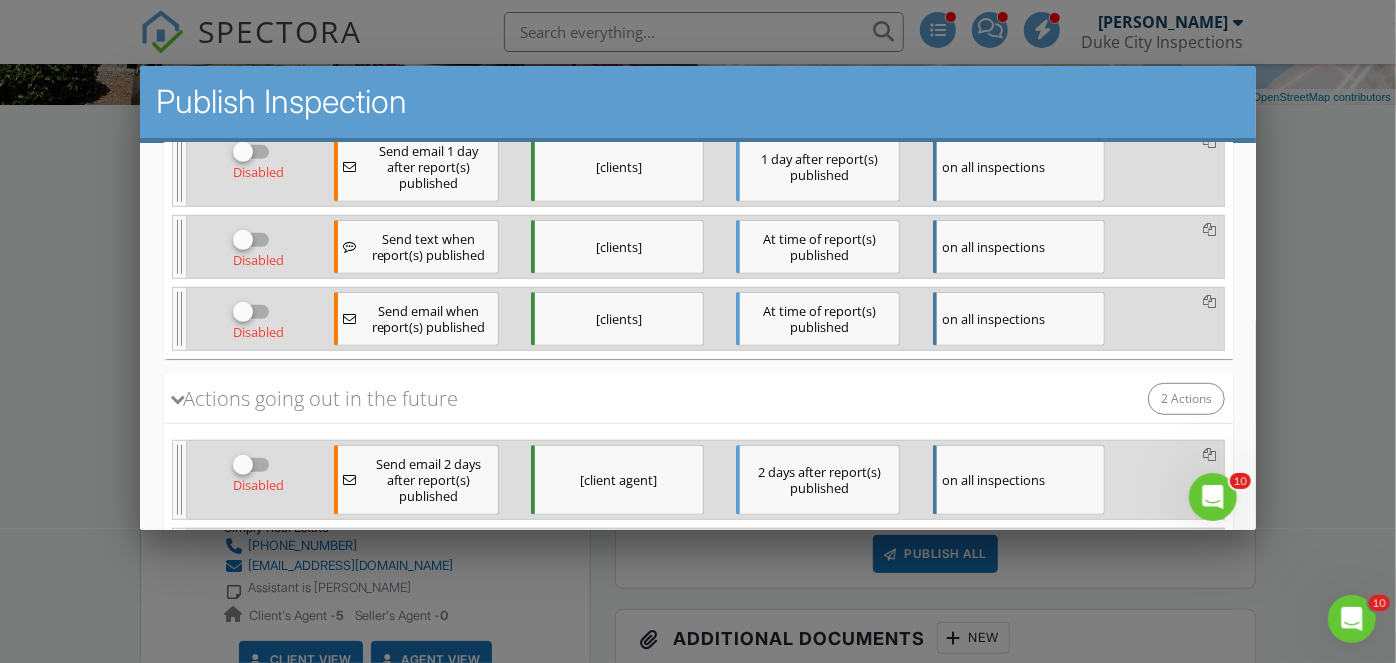 scroll, scrollTop: 752, scrollLeft: 0, axis: vertical 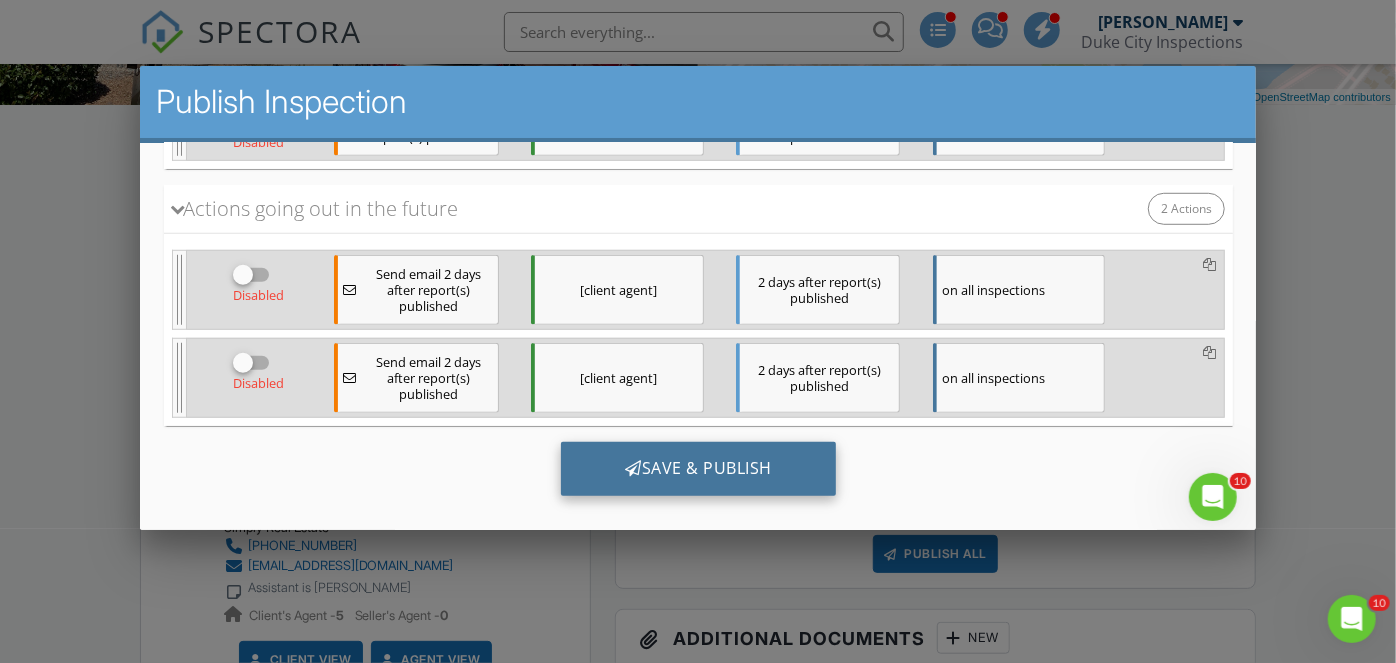 click on "Save & Publish" at bounding box center [697, 469] 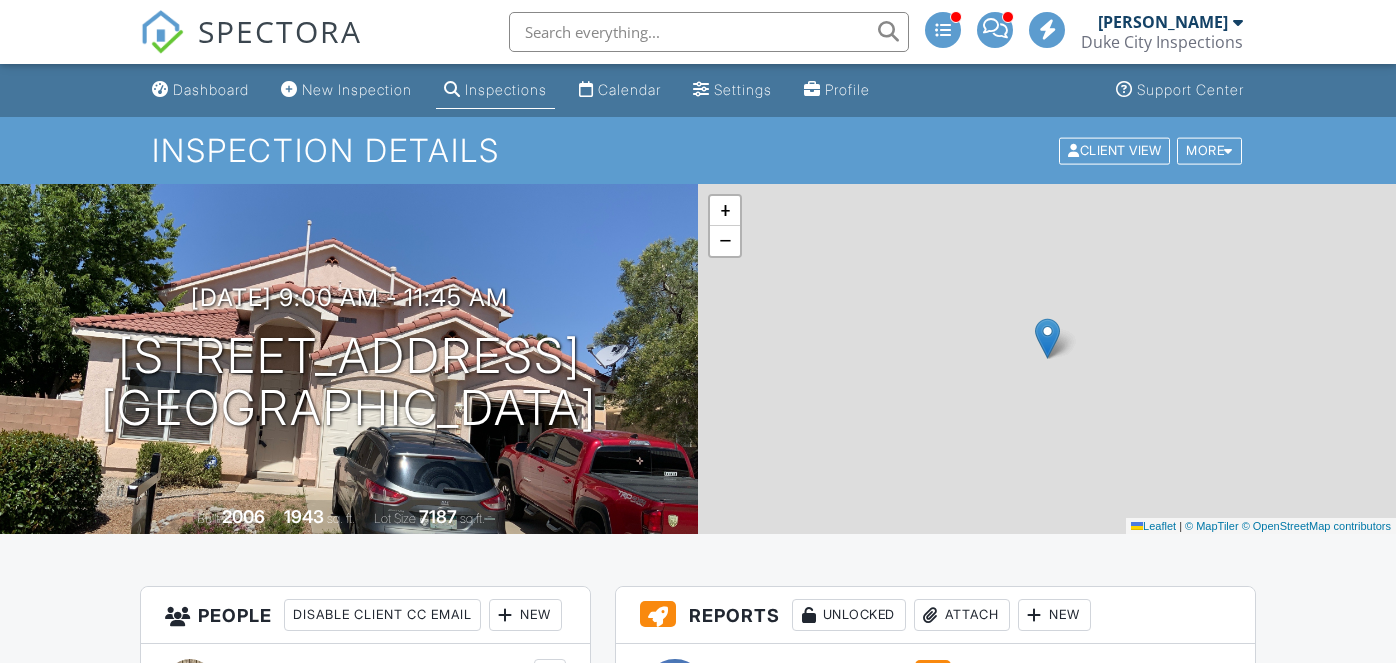scroll, scrollTop: 0, scrollLeft: 0, axis: both 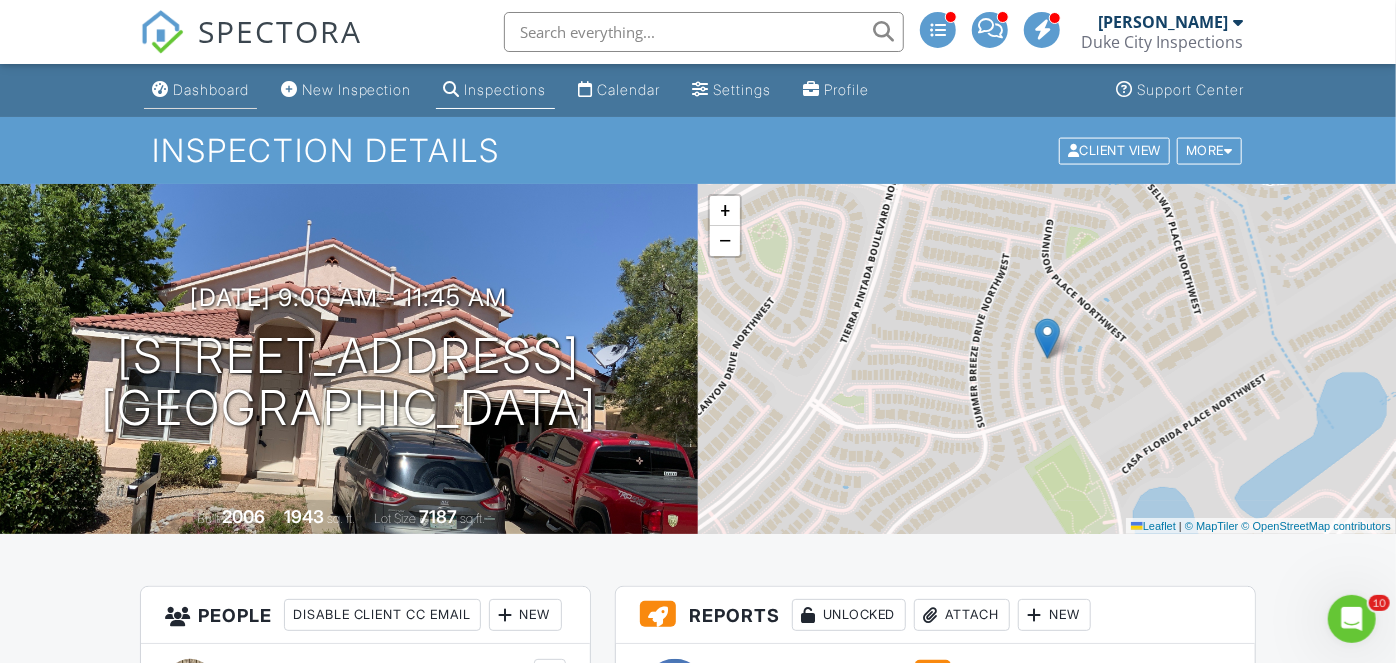 click on "Dashboard" at bounding box center (211, 89) 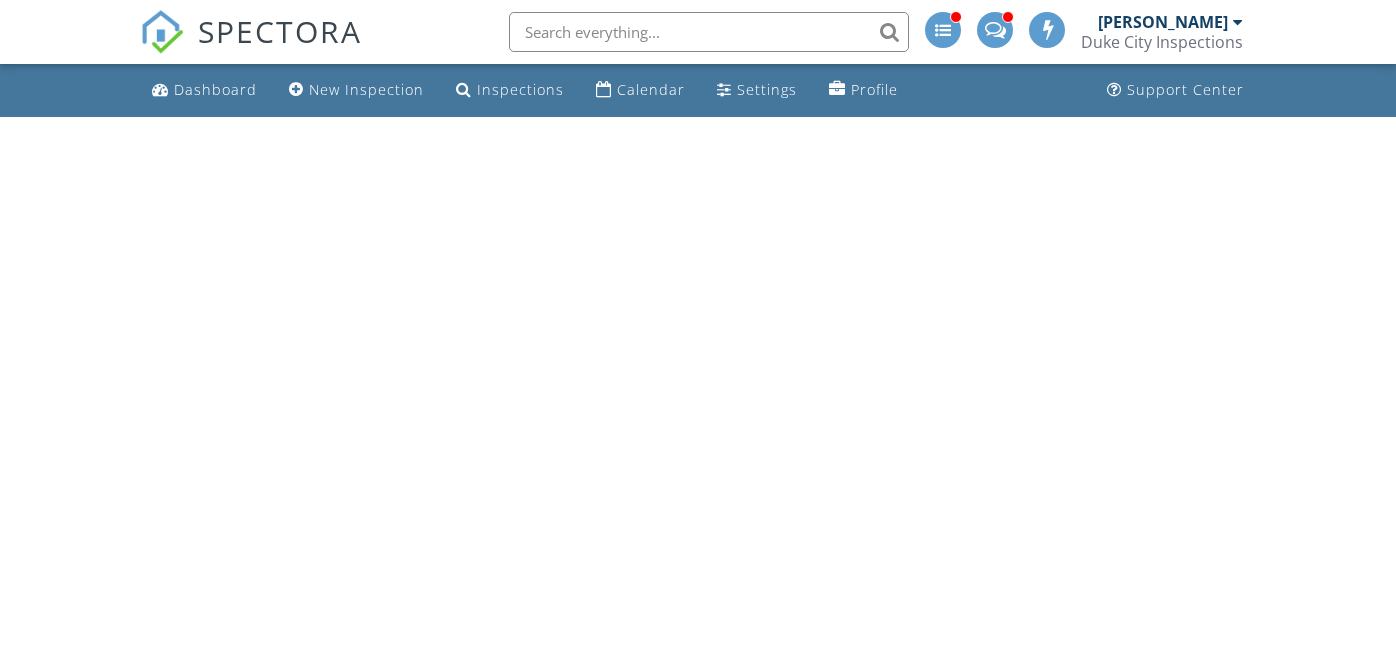 scroll, scrollTop: 0, scrollLeft: 0, axis: both 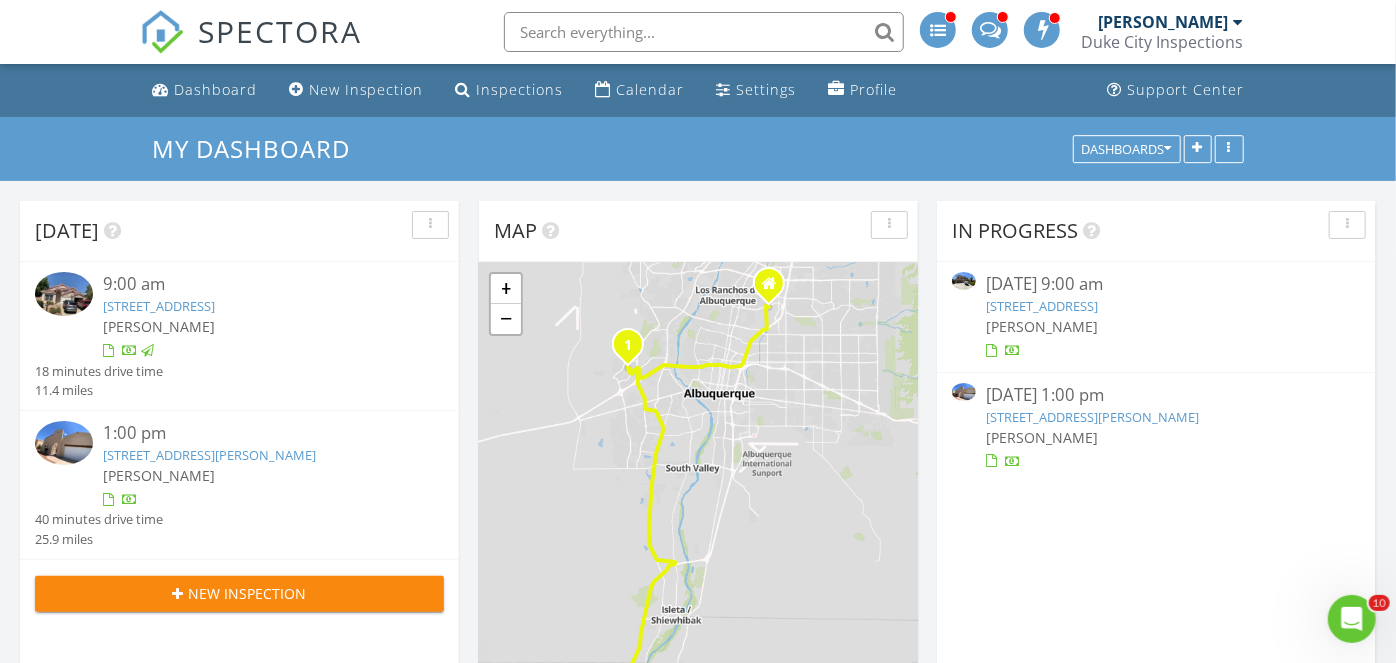 click on "[STREET_ADDRESS][PERSON_NAME]" at bounding box center (1092, 417) 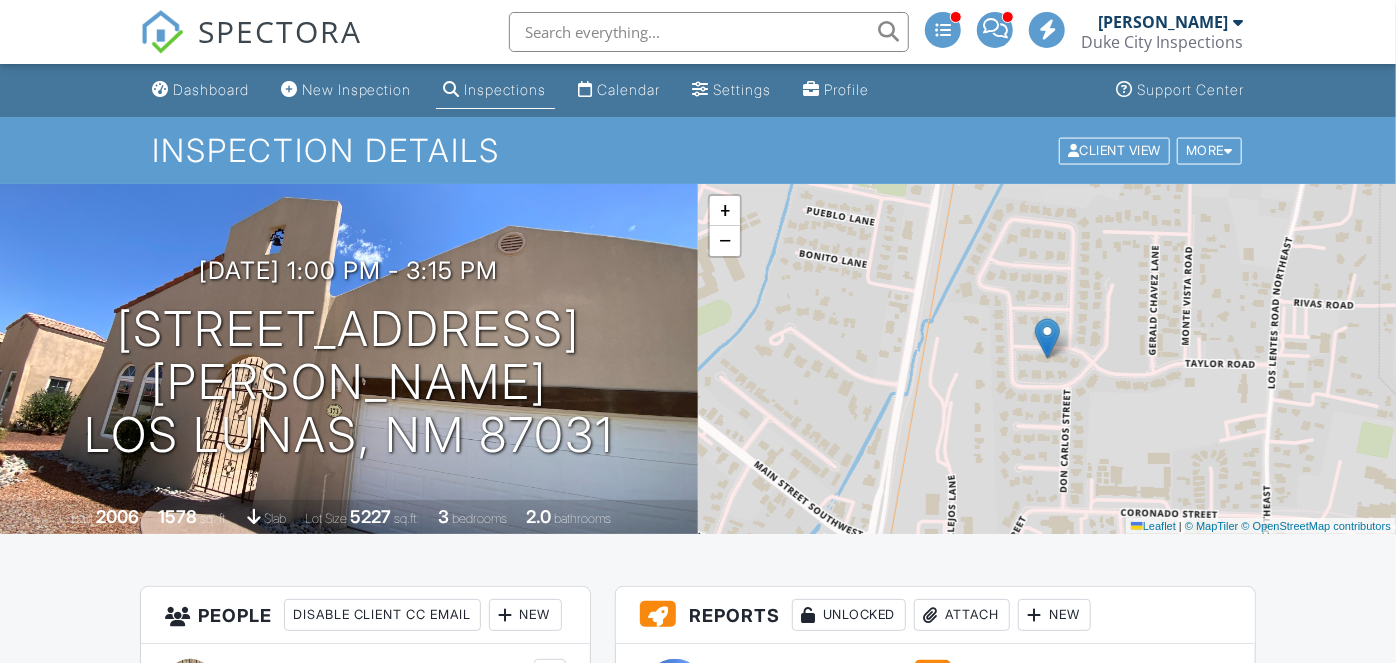scroll, scrollTop: 341, scrollLeft: 0, axis: vertical 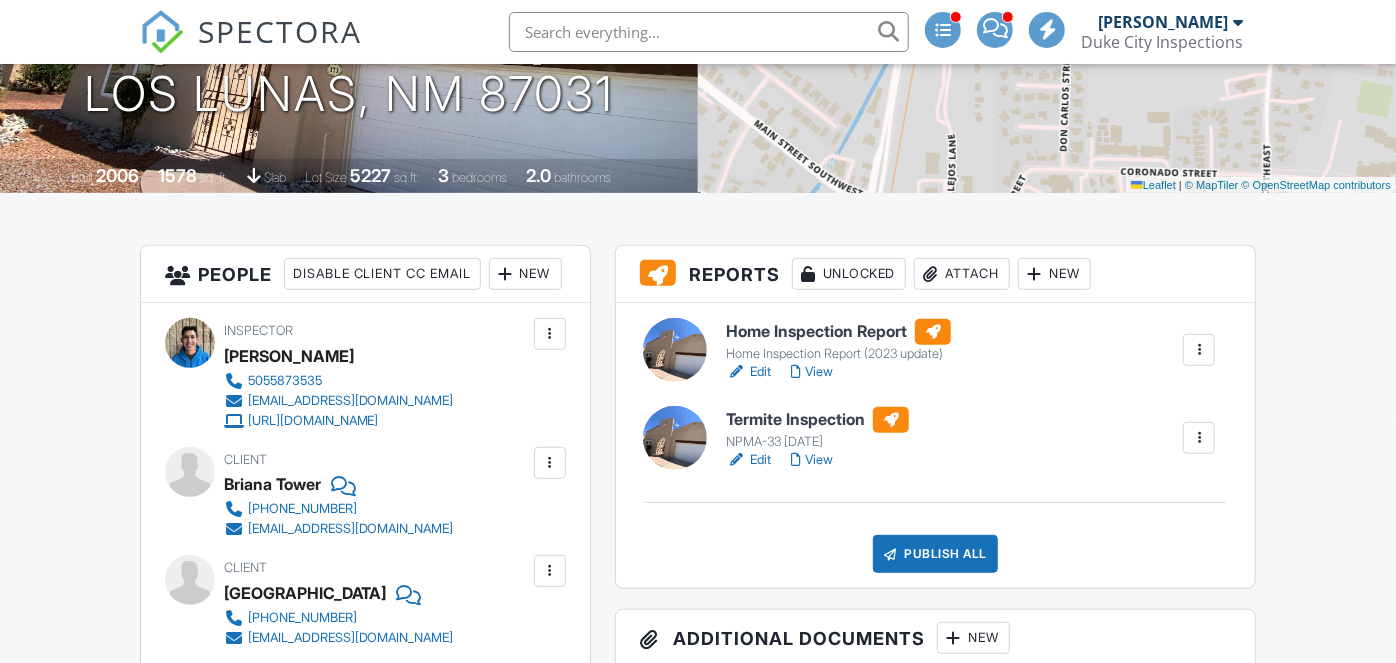 click on "Termite Inspection" at bounding box center [817, 420] 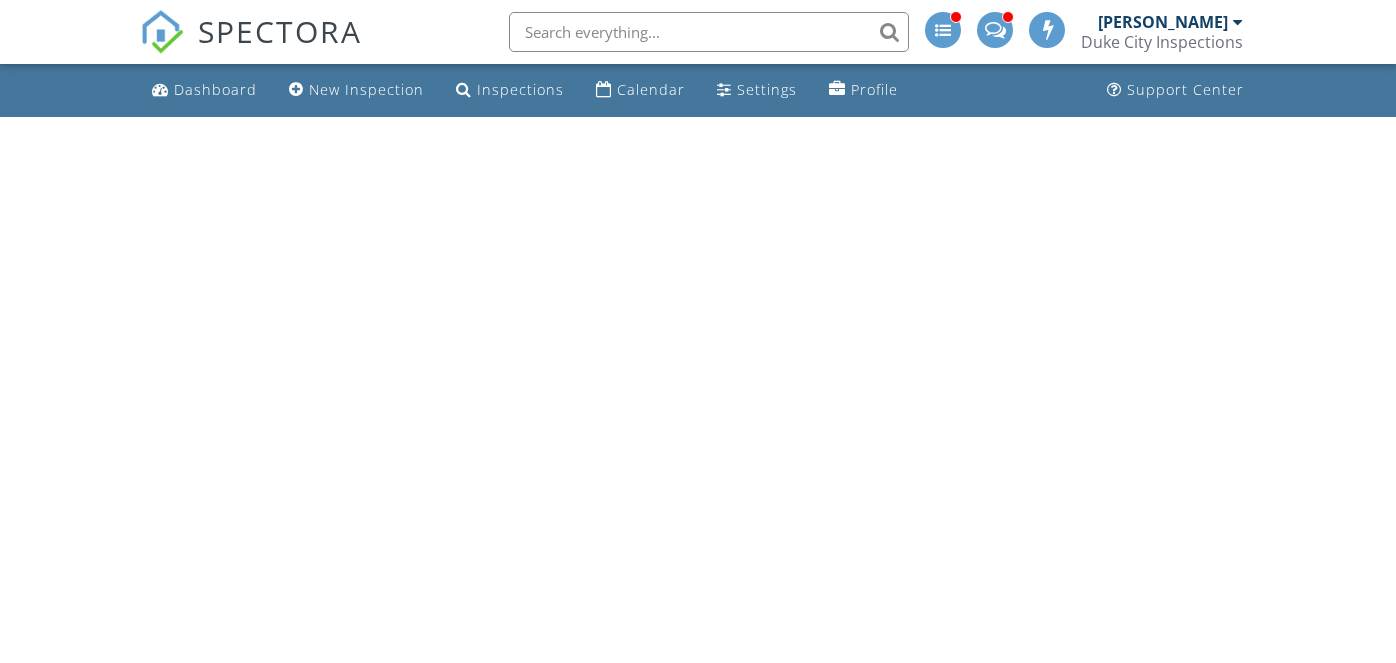 scroll, scrollTop: 0, scrollLeft: 0, axis: both 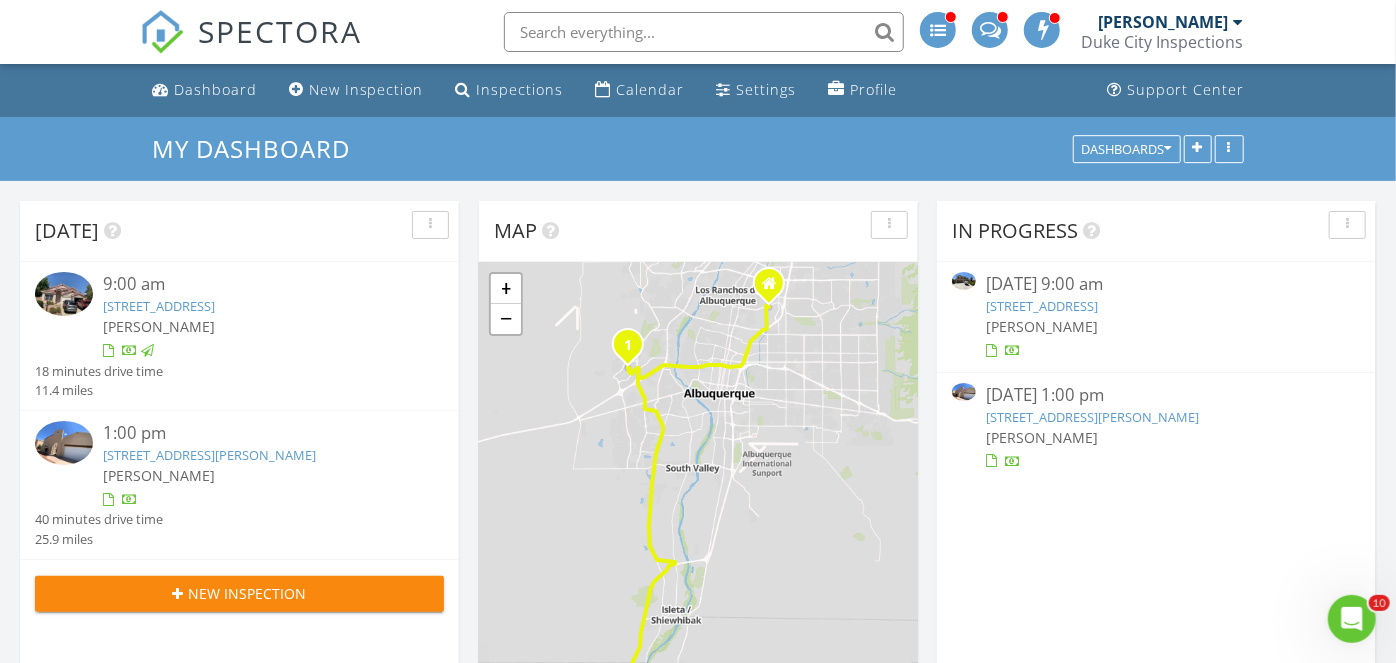 click on "[STREET_ADDRESS][PERSON_NAME]" at bounding box center [1092, 417] 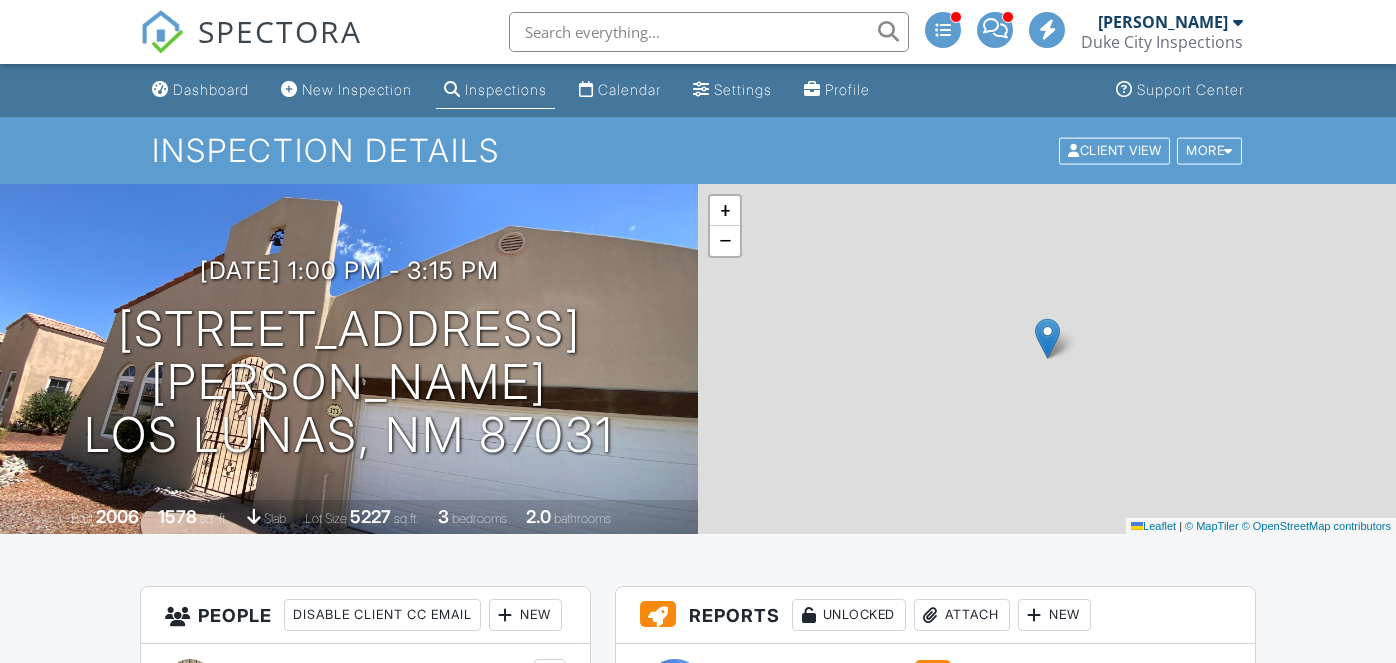 scroll, scrollTop: 424, scrollLeft: 0, axis: vertical 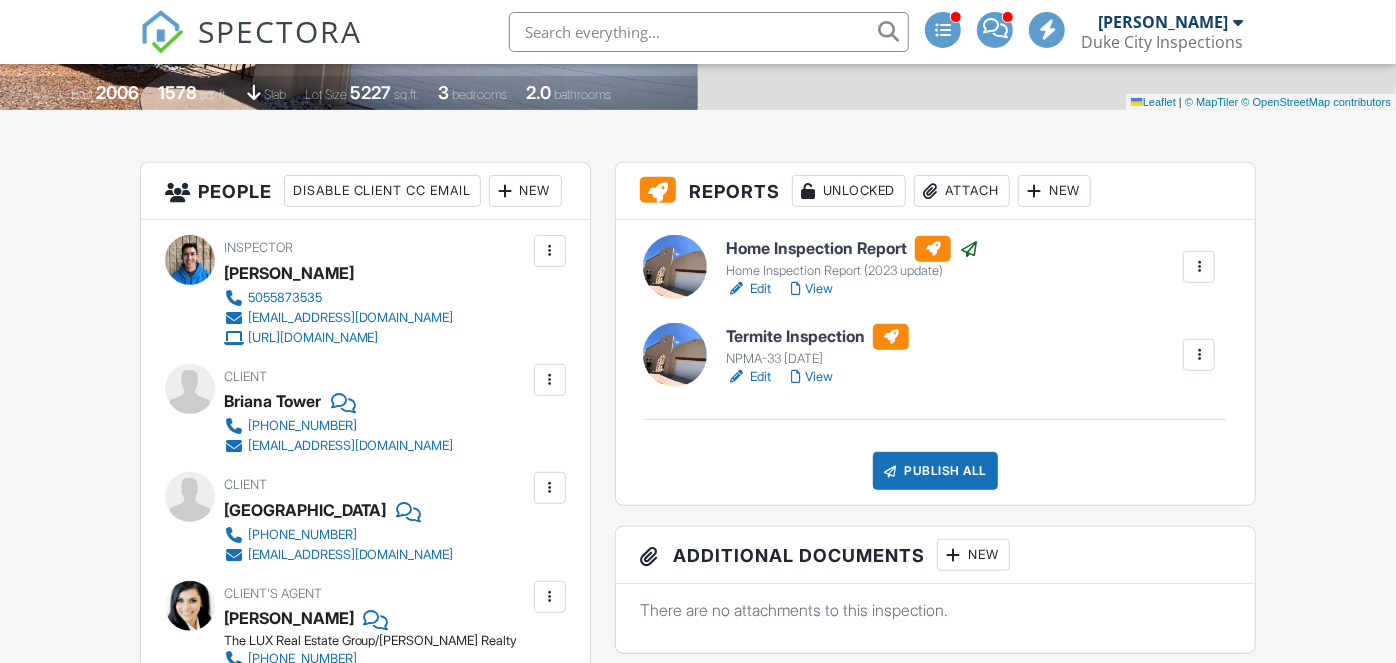 click on "Publish All" at bounding box center [935, 471] 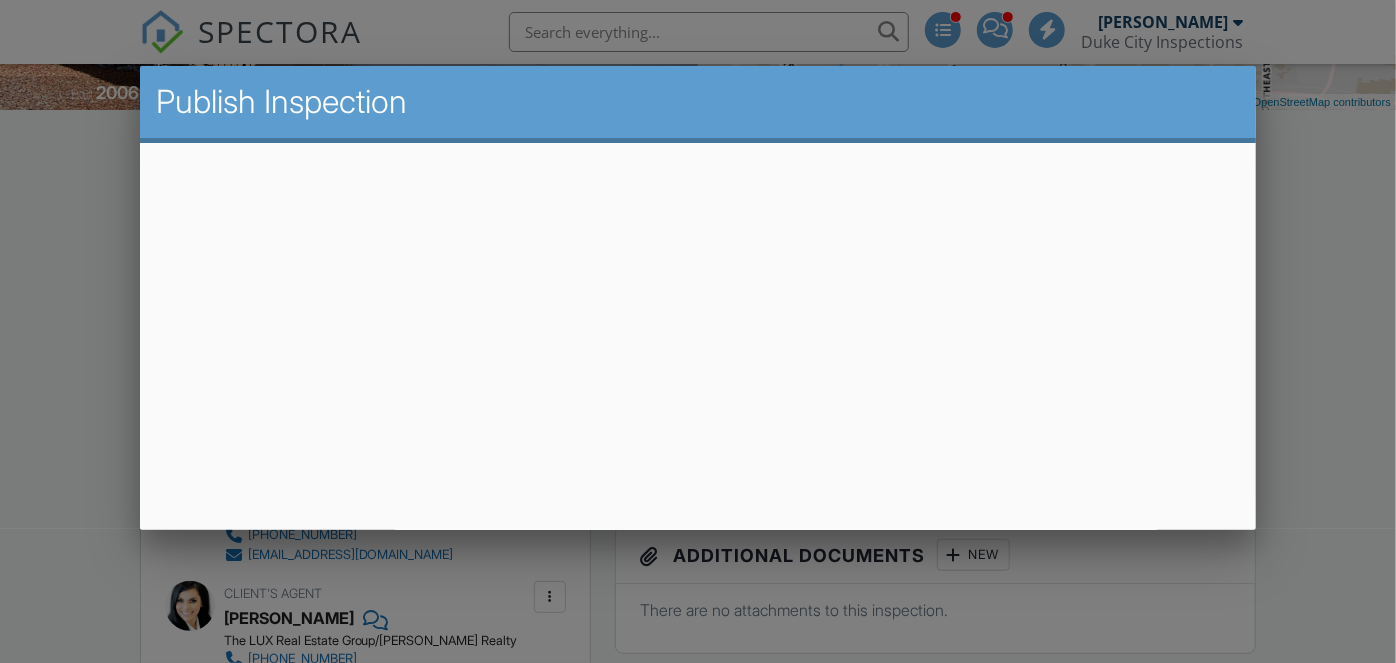 scroll, scrollTop: 424, scrollLeft: 0, axis: vertical 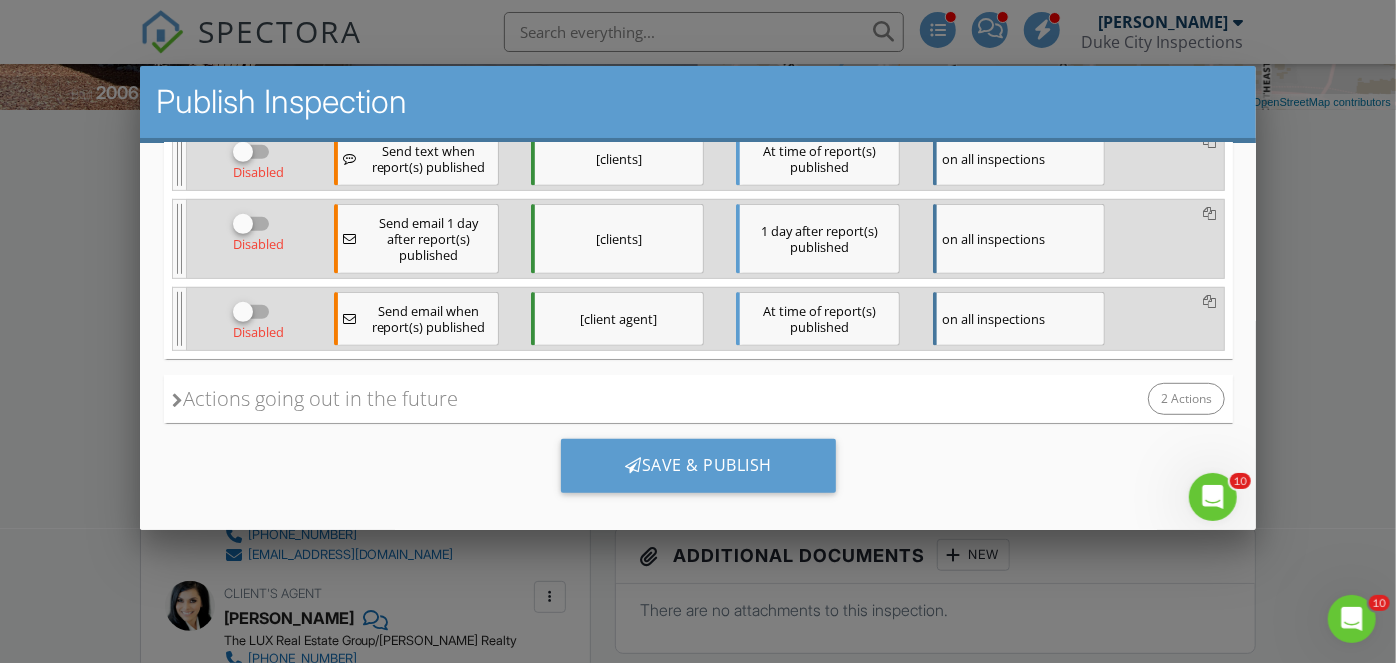 click on "Actions going out in the future" at bounding box center (314, 399) 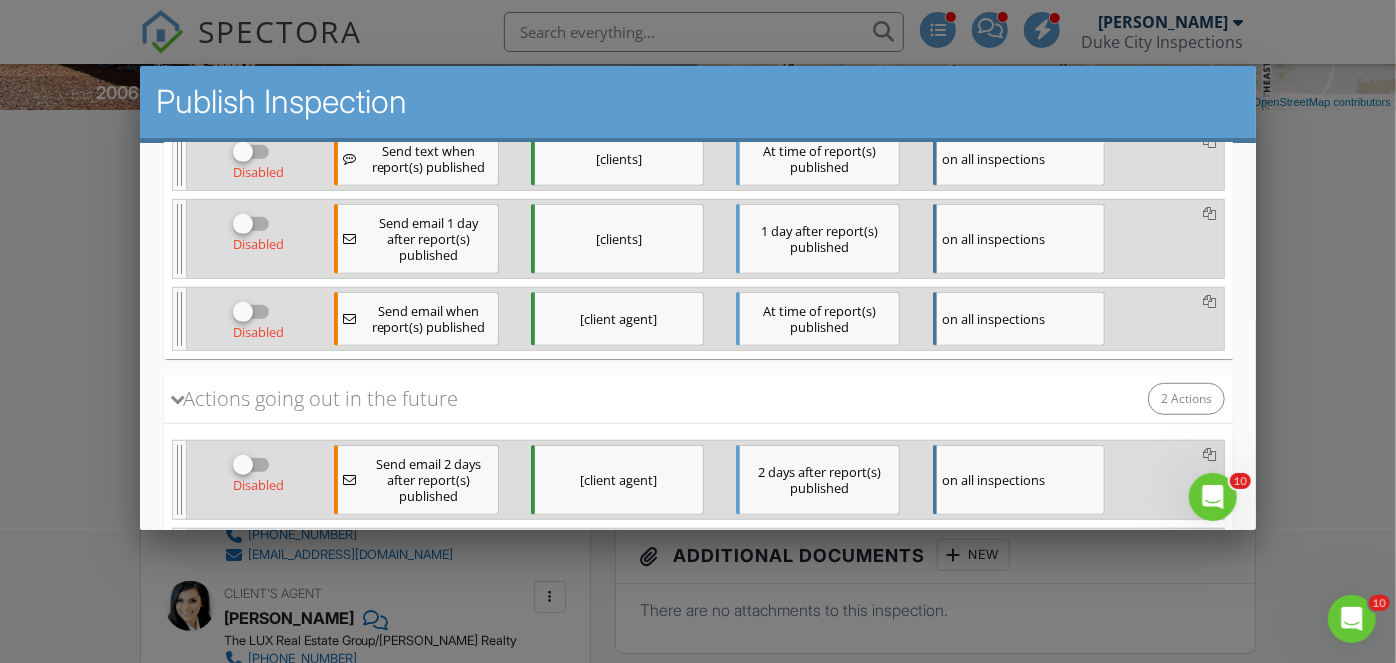 scroll, scrollTop: 714, scrollLeft: 0, axis: vertical 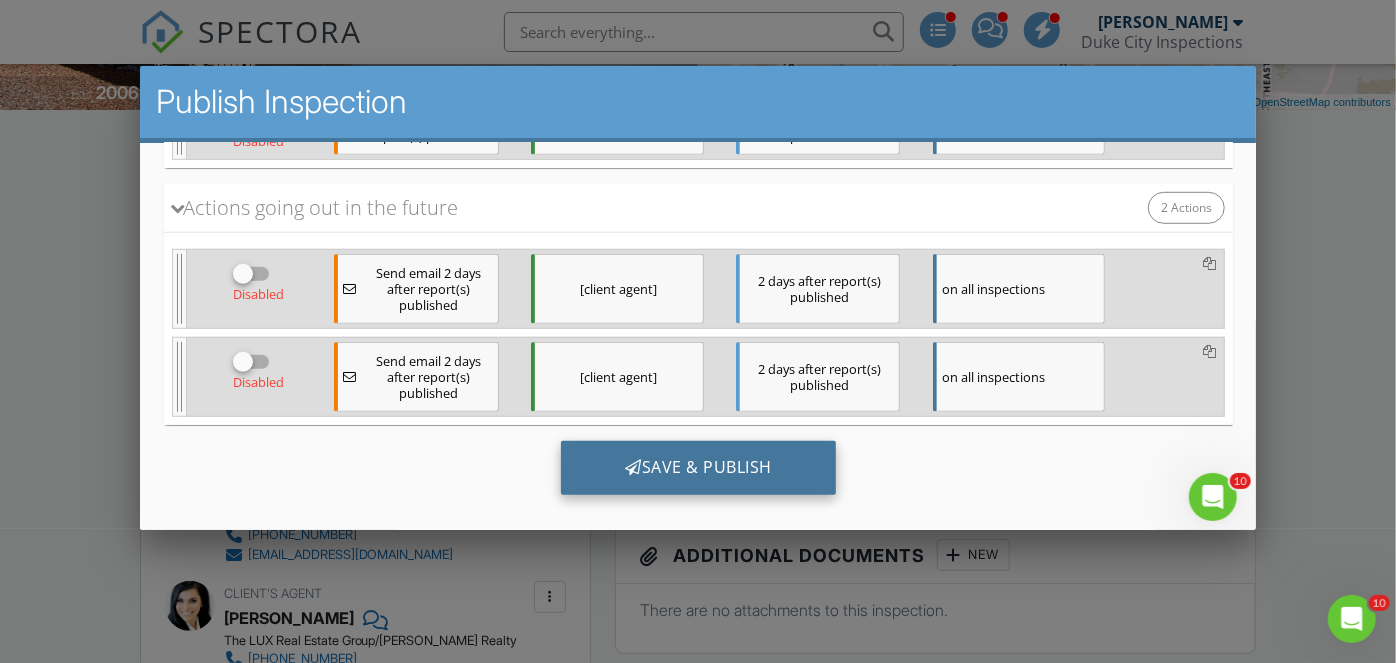 click on "Save & Publish" at bounding box center (697, 468) 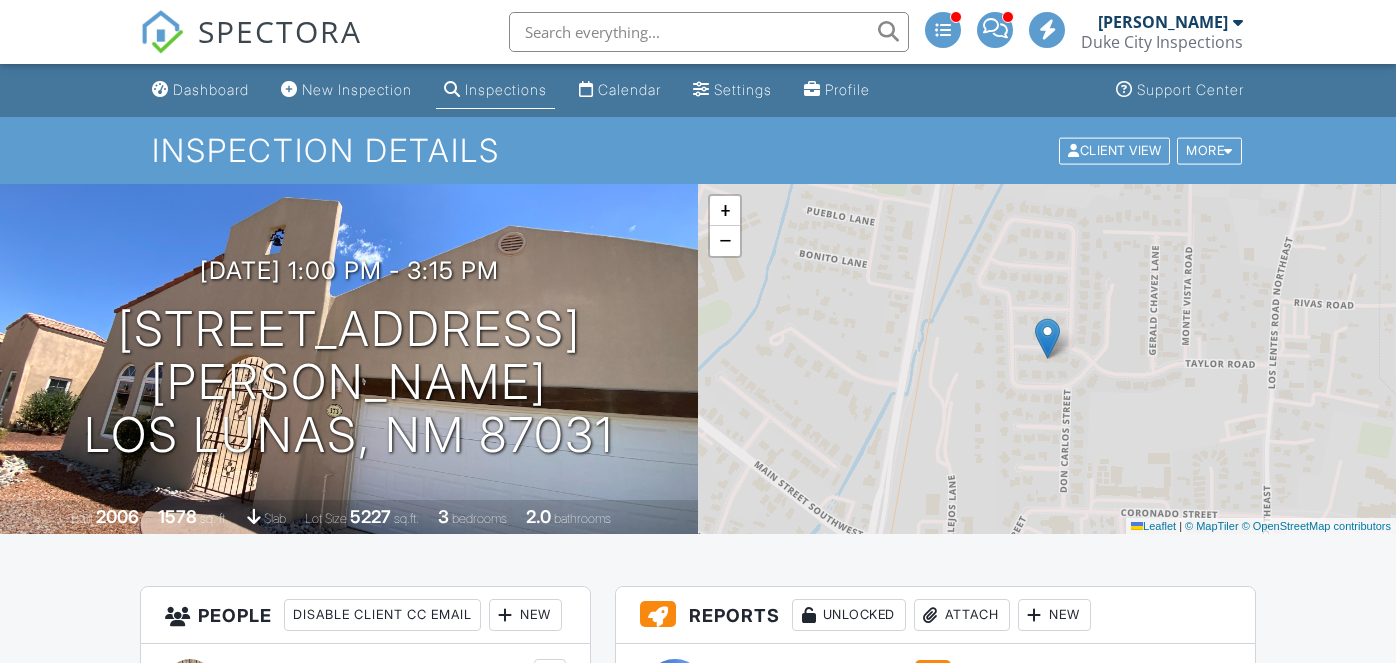 scroll, scrollTop: 478, scrollLeft: 0, axis: vertical 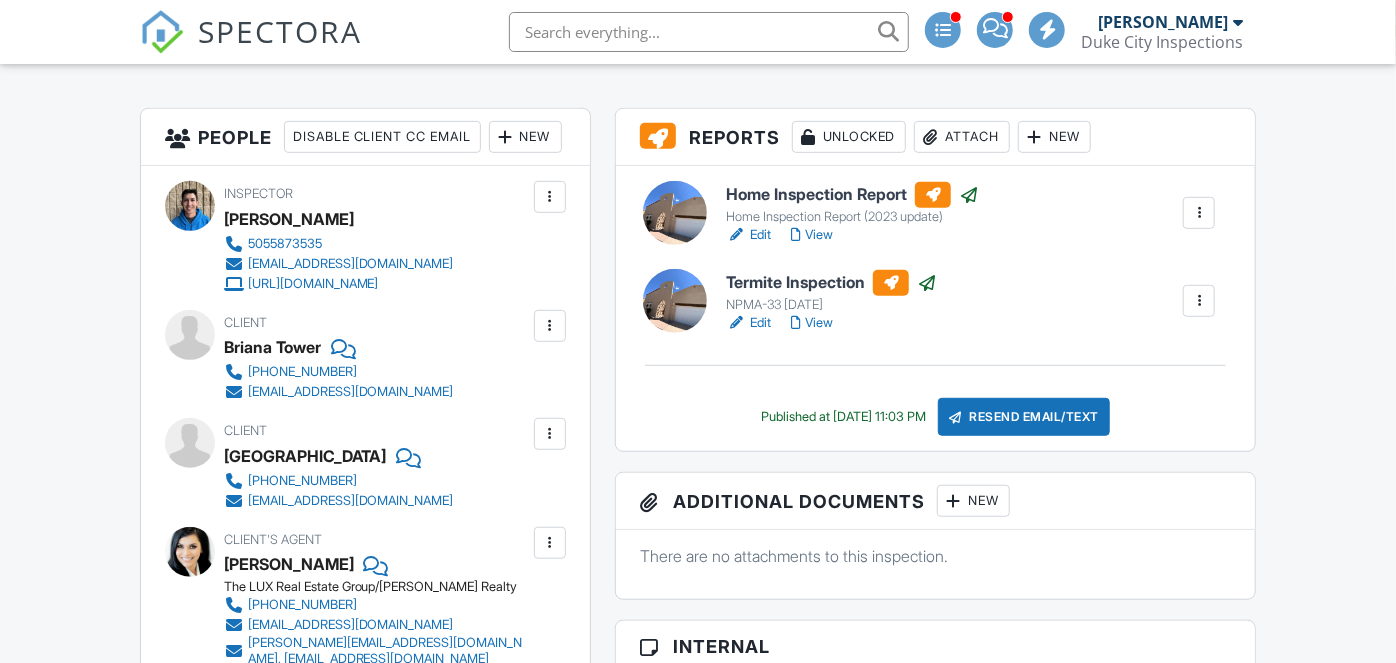 click on "Dashboard" at bounding box center [211, -389] 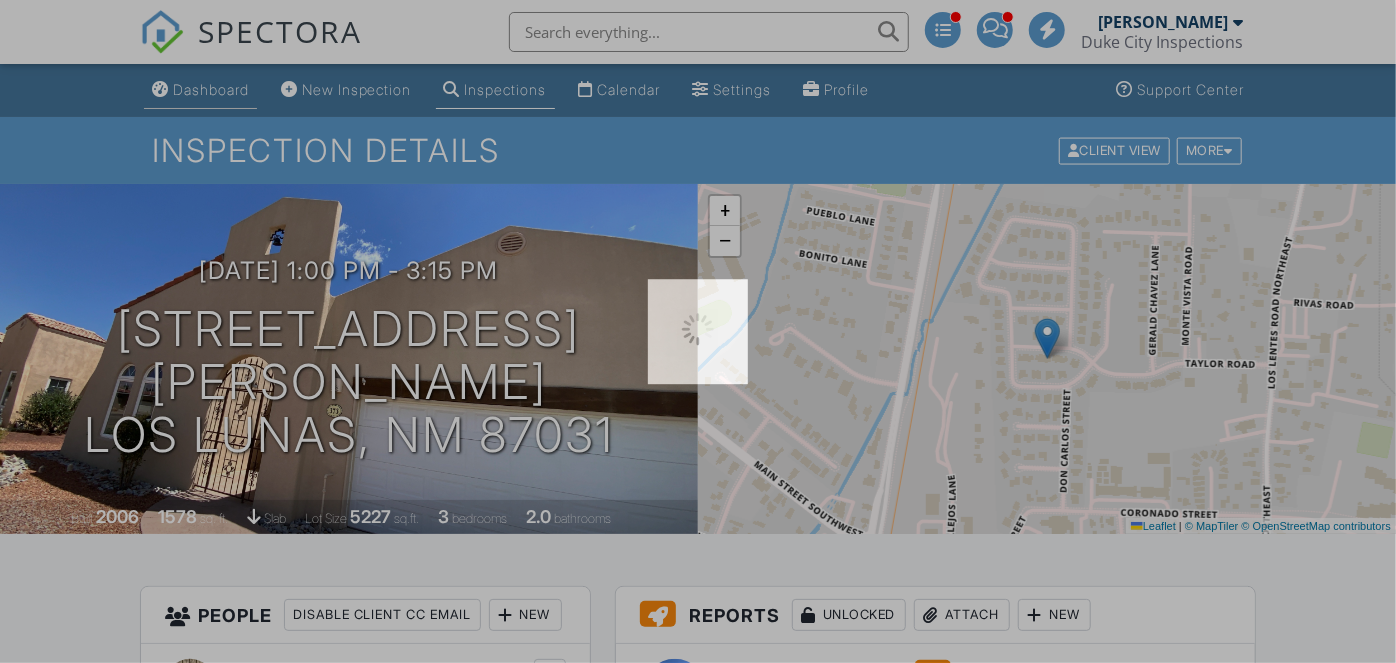 scroll, scrollTop: 0, scrollLeft: 0, axis: both 